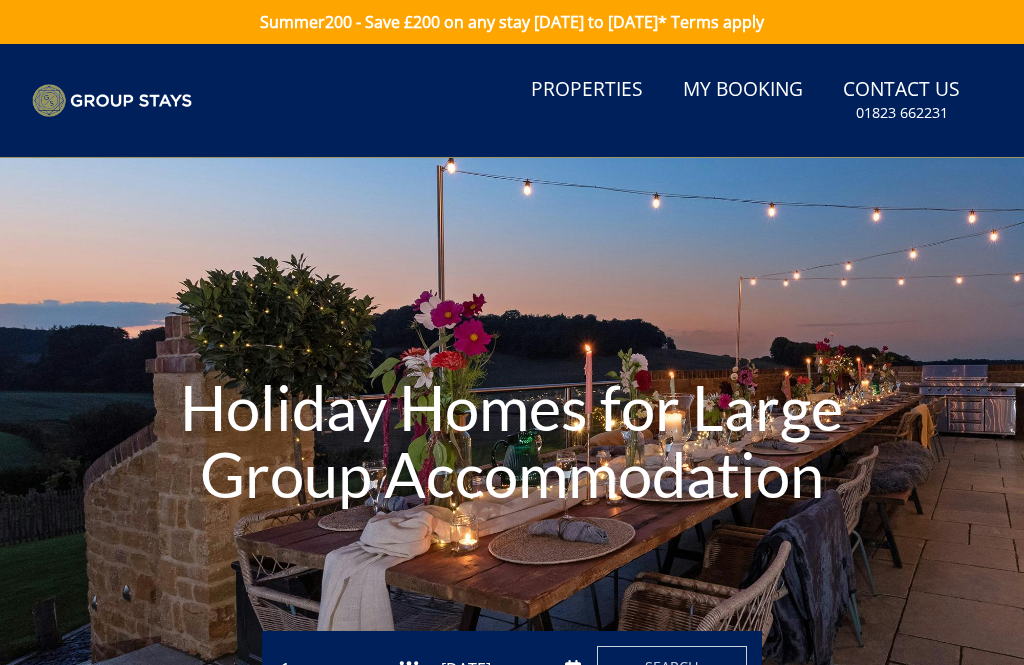 scroll, scrollTop: 0, scrollLeft: 0, axis: both 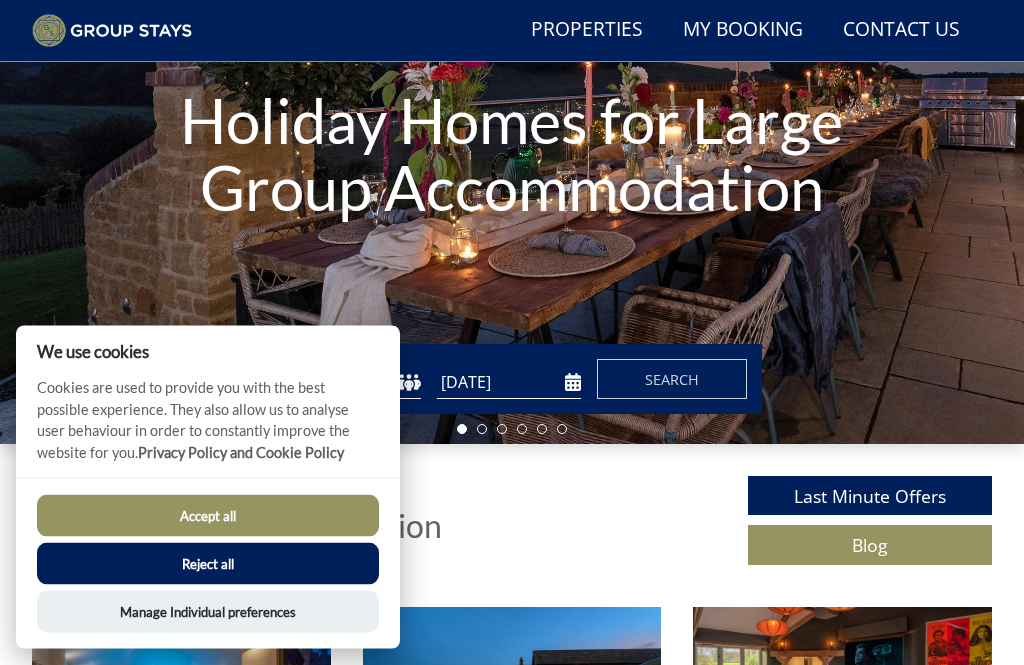 click on "Accept all" at bounding box center [208, 516] 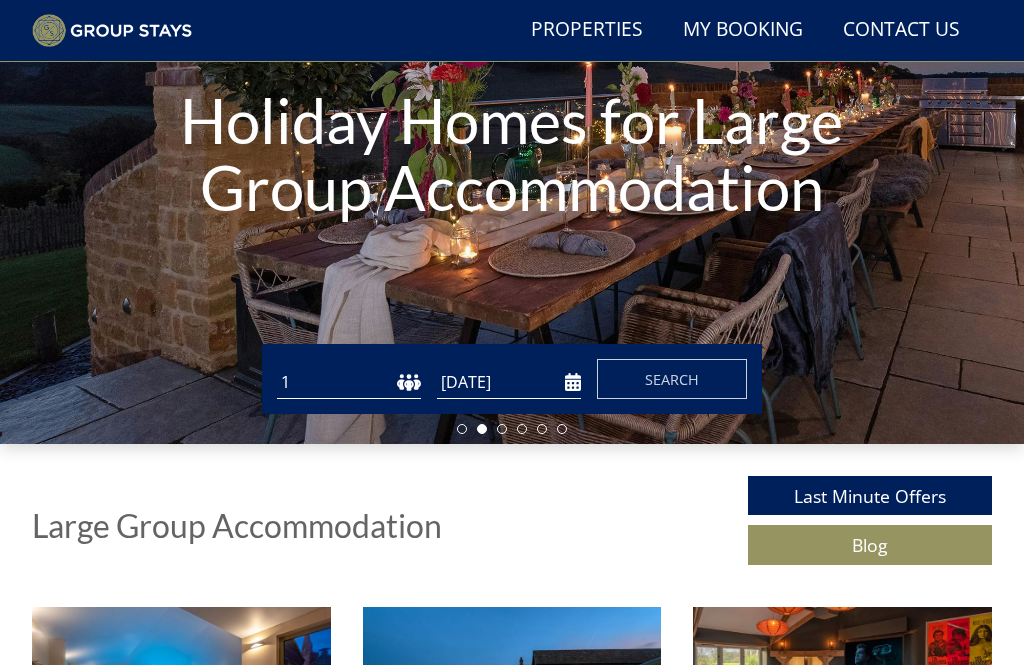 scroll, scrollTop: 235, scrollLeft: 0, axis: vertical 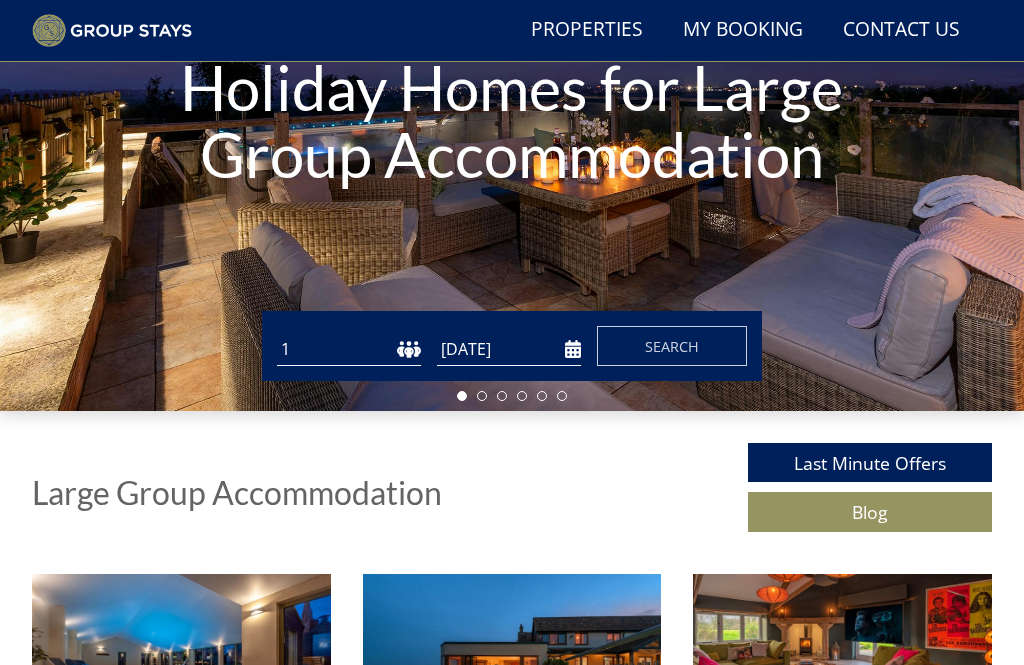 click on "1
2
3
4
5
6
7
8
9
10
11
12
13
14
15
16
17
18
19
20
21
22
23
24
25
26
27
28
29
30
31
32
33
34
35
36
37
38
39
40
41
42
43
44
45
46
47
48
49
50" at bounding box center (349, 350) 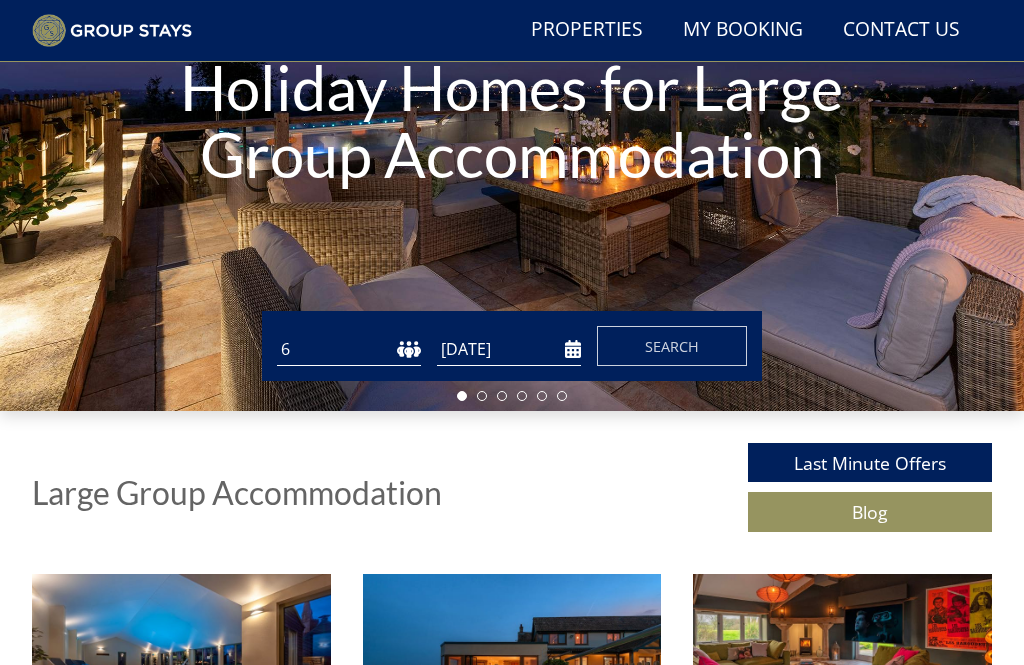 click on "[DATE]" at bounding box center [509, 349] 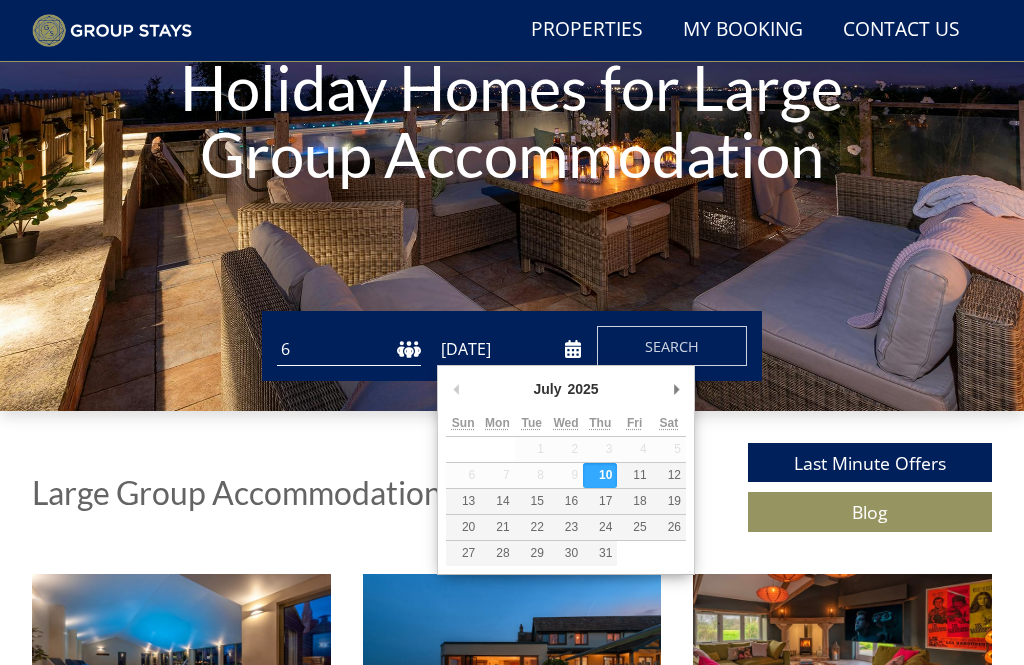 scroll, scrollTop: 267, scrollLeft: 0, axis: vertical 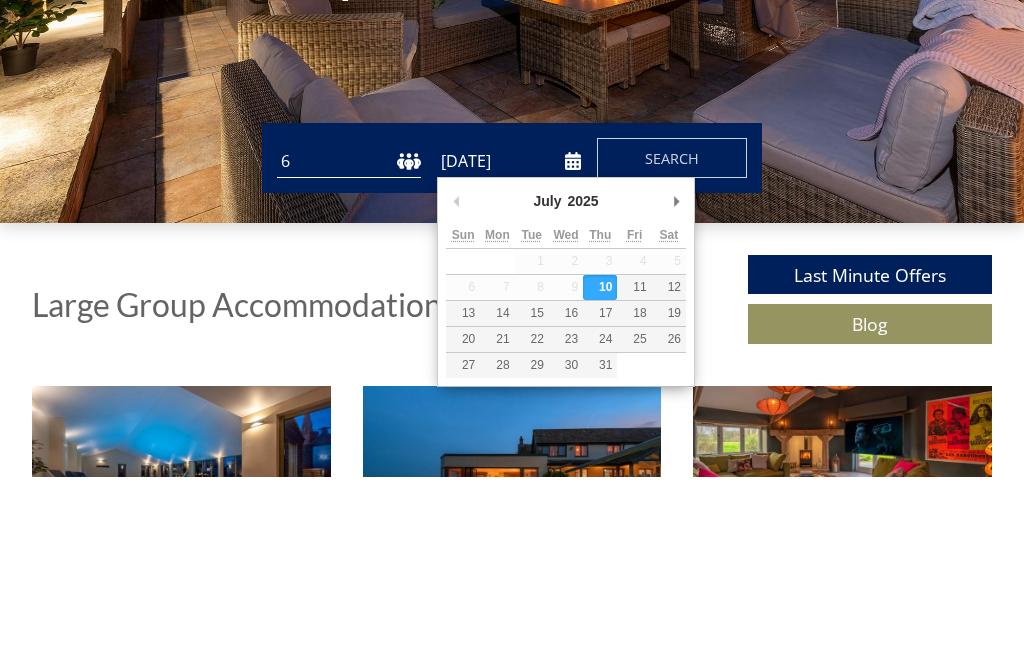click on "[DATE]" at bounding box center [509, 350] 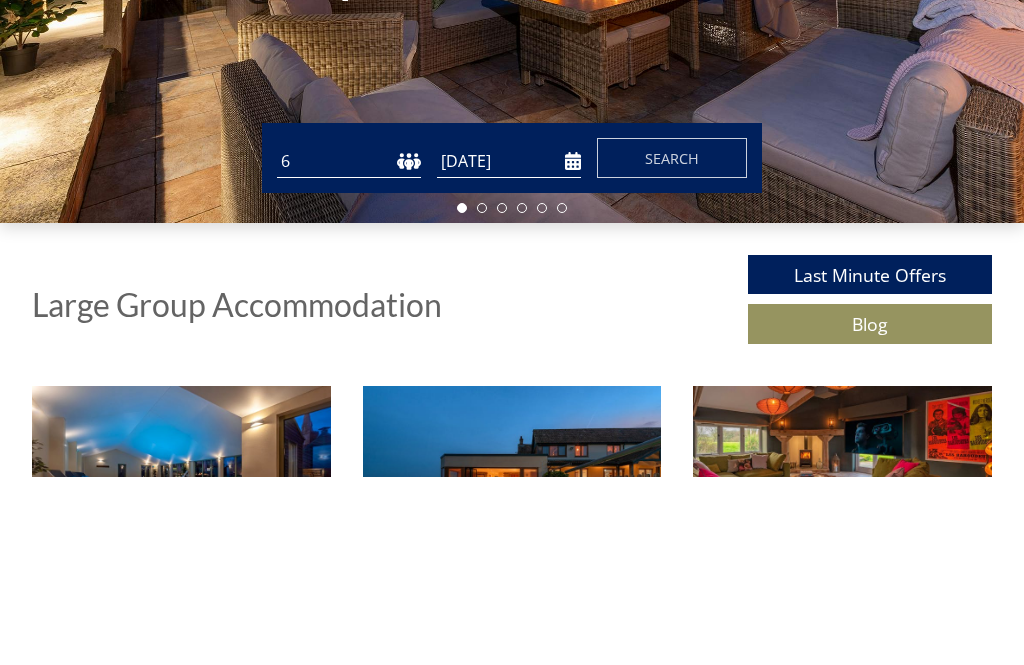 scroll, scrollTop: 456, scrollLeft: 0, axis: vertical 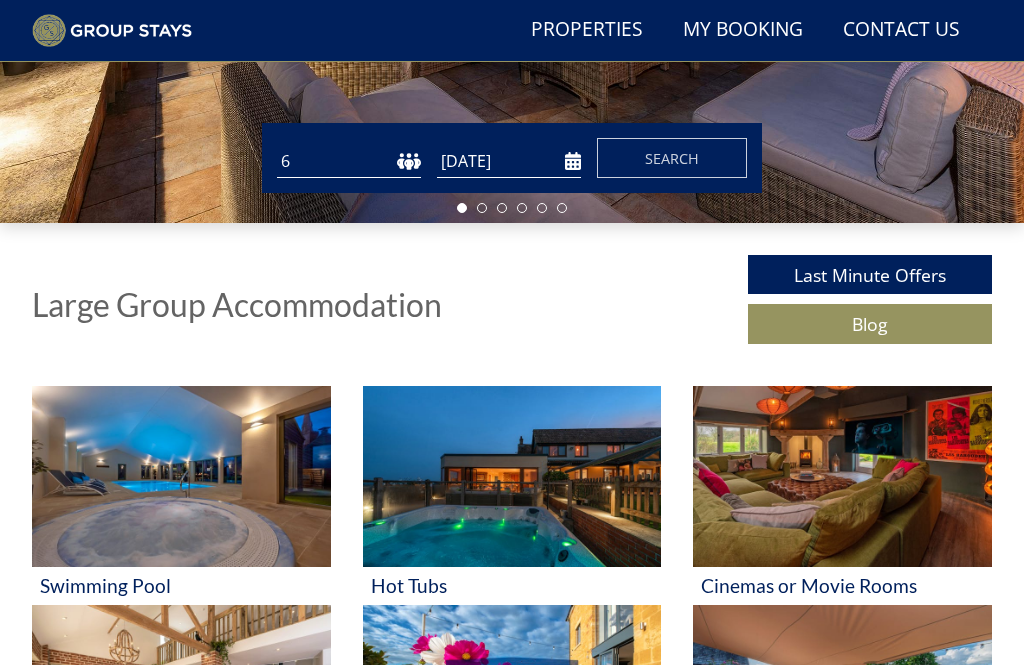 click on "Holiday Homes for Large Group Accommodation" at bounding box center (512, -64) 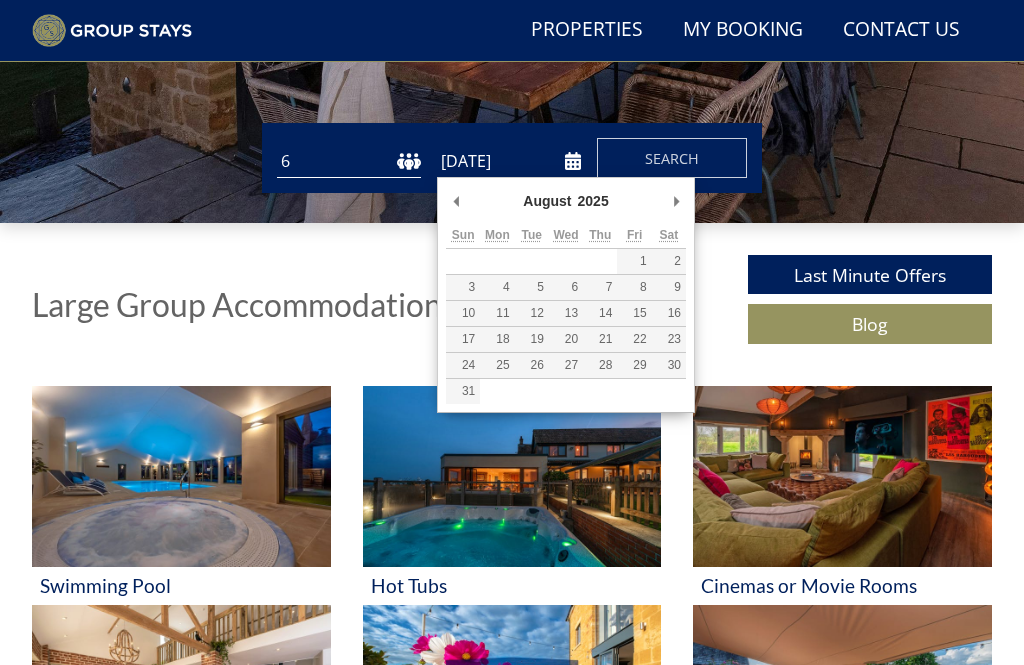 click on "Guests
1
2
3
4
5
6
7
8
9
10
11
12
13
14
15
16
17
18
19
20
21
22
23
24
25
26
27
28
29
30
31
32
33
34
35
36
37
38
39
40
41
42
43
44
45
46
47
48
49
50
Date
[DATE]
Search" at bounding box center (512, 158) 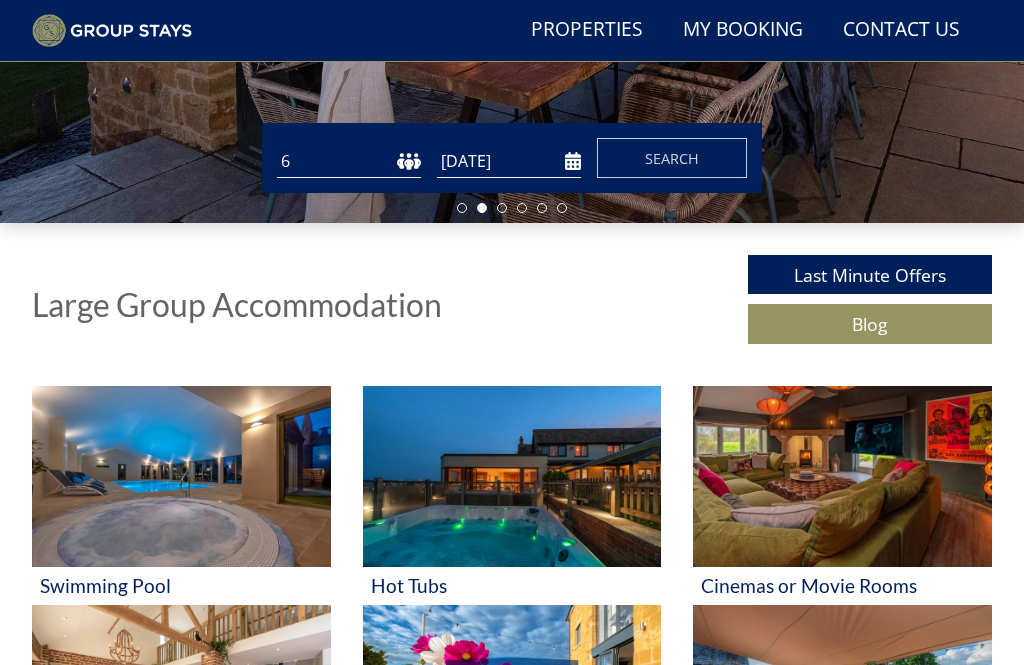 click at bounding box center [842, 696] 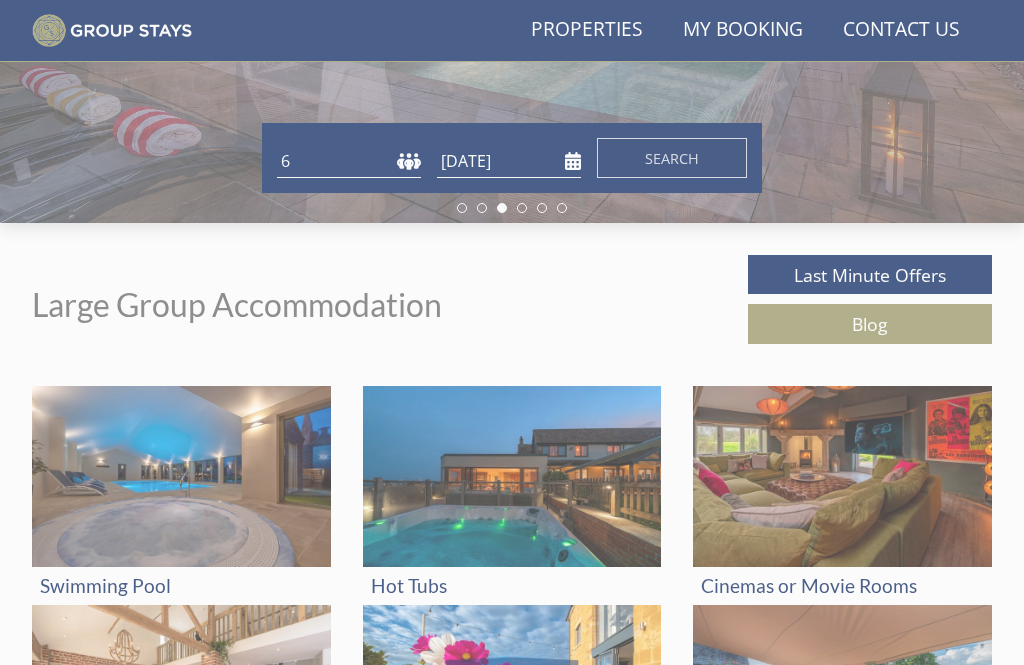 click on "[DATE]" at bounding box center [509, 161] 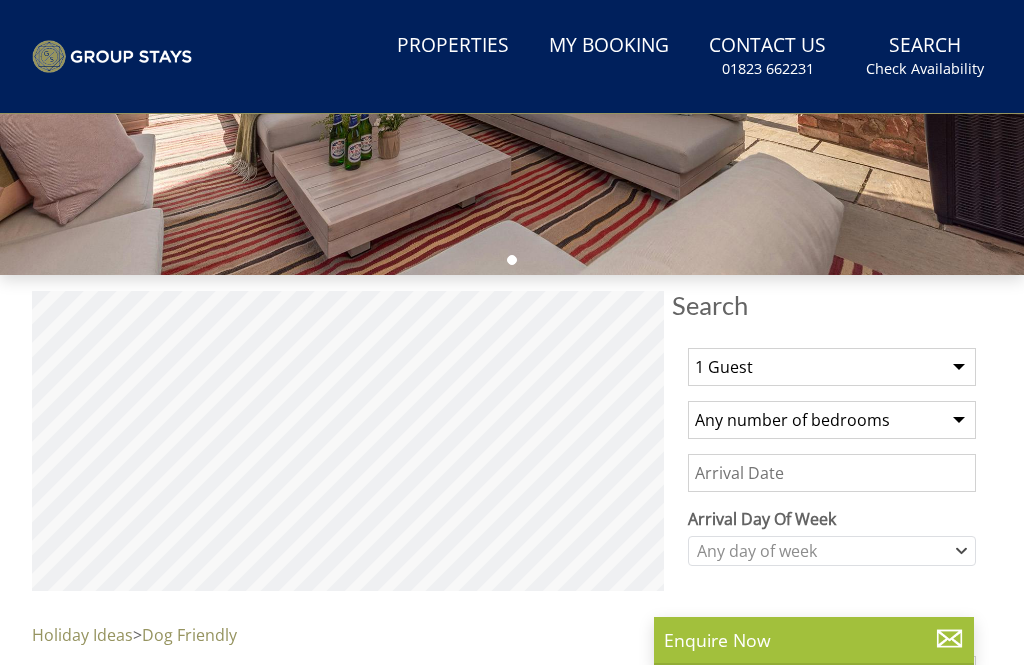 scroll, scrollTop: 0, scrollLeft: 0, axis: both 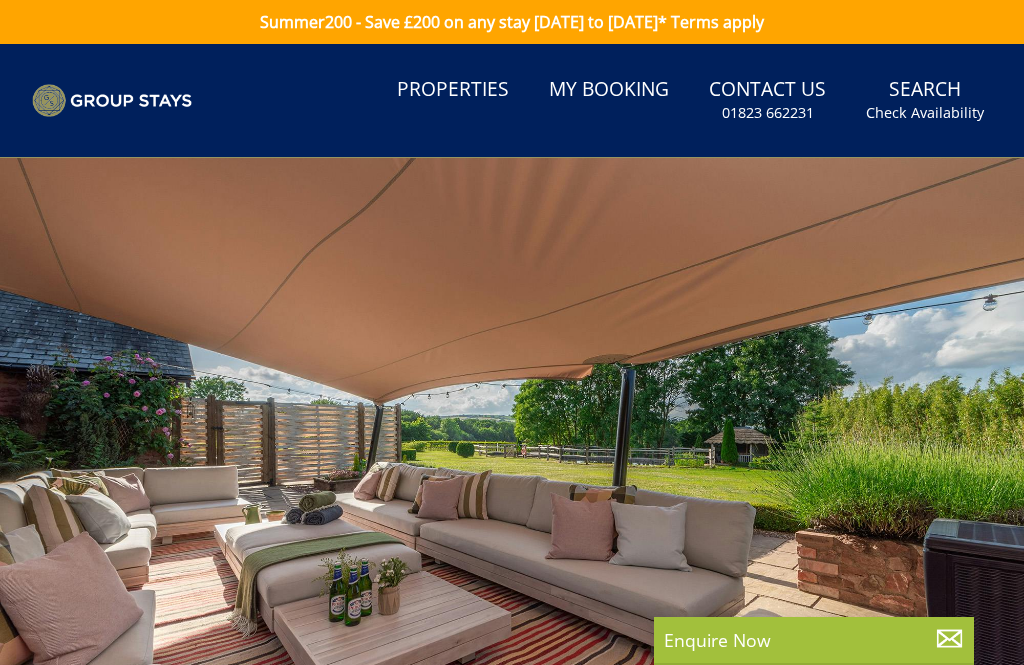 select on "6" 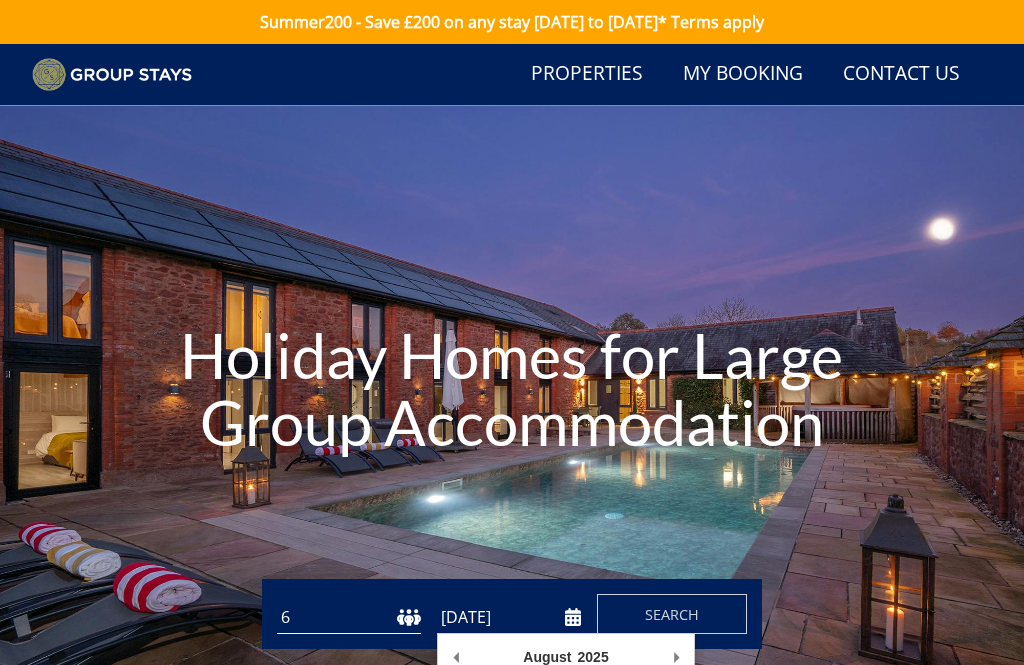 scroll, scrollTop: 456, scrollLeft: 0, axis: vertical 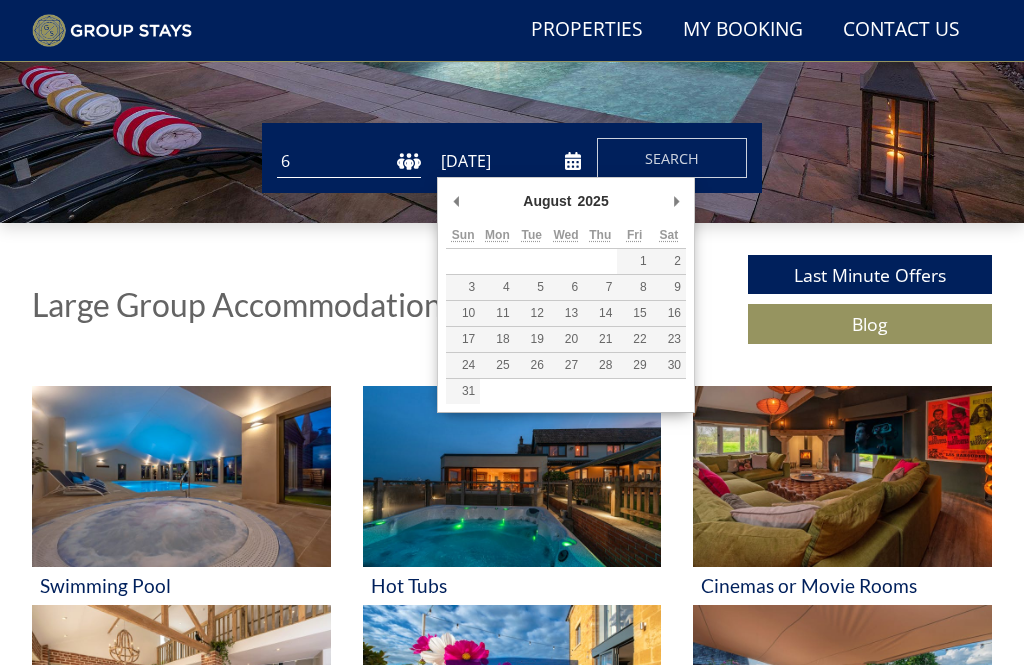 click on "Holiday Homes for Large Group Accommodation" at bounding box center (512, -64) 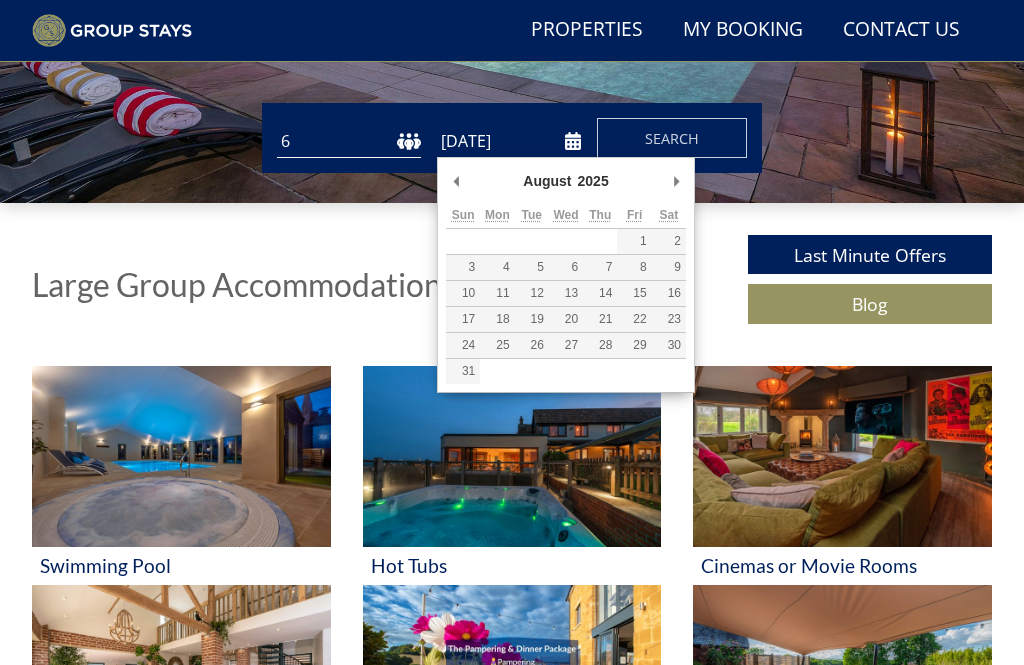 scroll, scrollTop: 476, scrollLeft: 0, axis: vertical 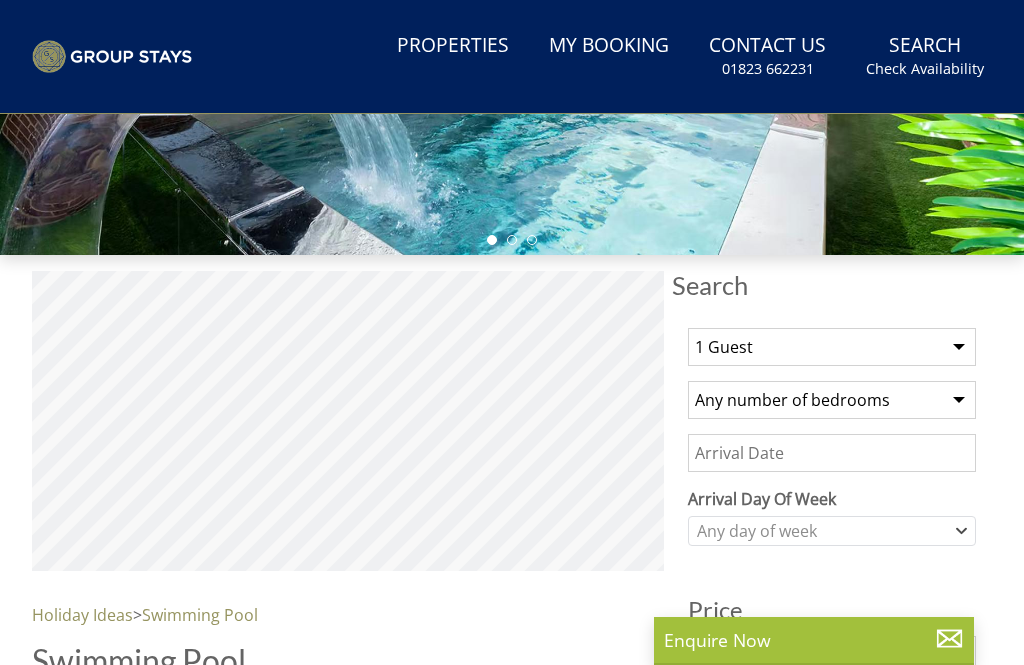 click on "Summer200 - Save £200 on any stay [DATE] to [DATE]* Terms apply
Search
Menu
Properties
My Booking
Contact Us  [PHONE_NUMBER]
Search  Check Availability
Guests
1
2
3
4
5
6
7
8
9
10
11
12
13
14
15
16
17
18
19
20
21
22
23
24
25
26
27
28
29
30
31
32
33
34
35
36
37
38
39
40
41
42
43
44
45
46
47
48
49
50
Date
[DATE]
Search" at bounding box center [512, 4338] 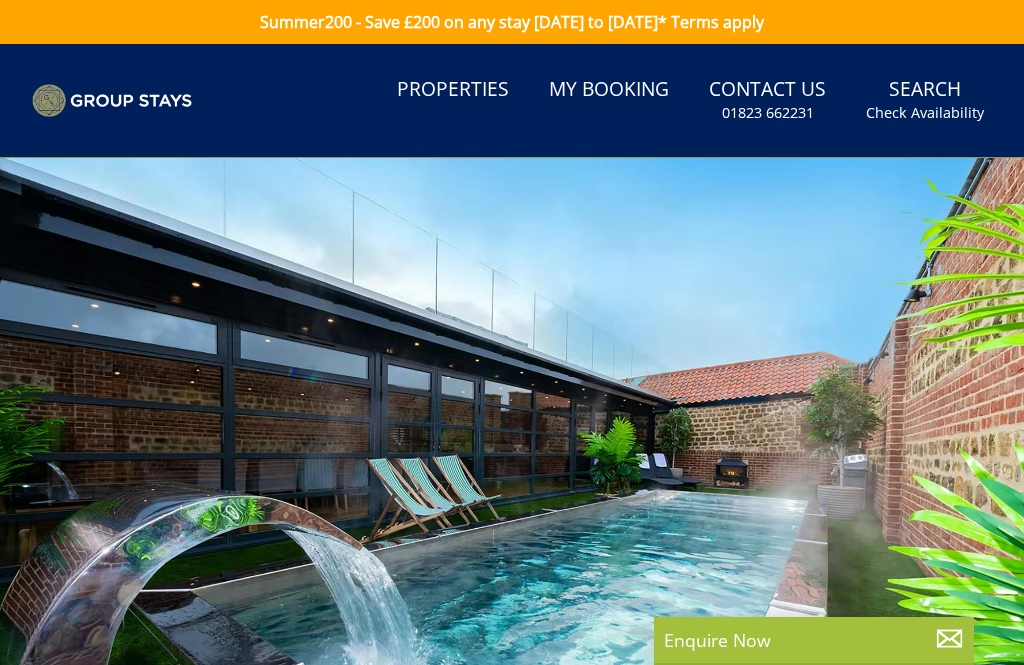 click on "Properties" at bounding box center [453, 90] 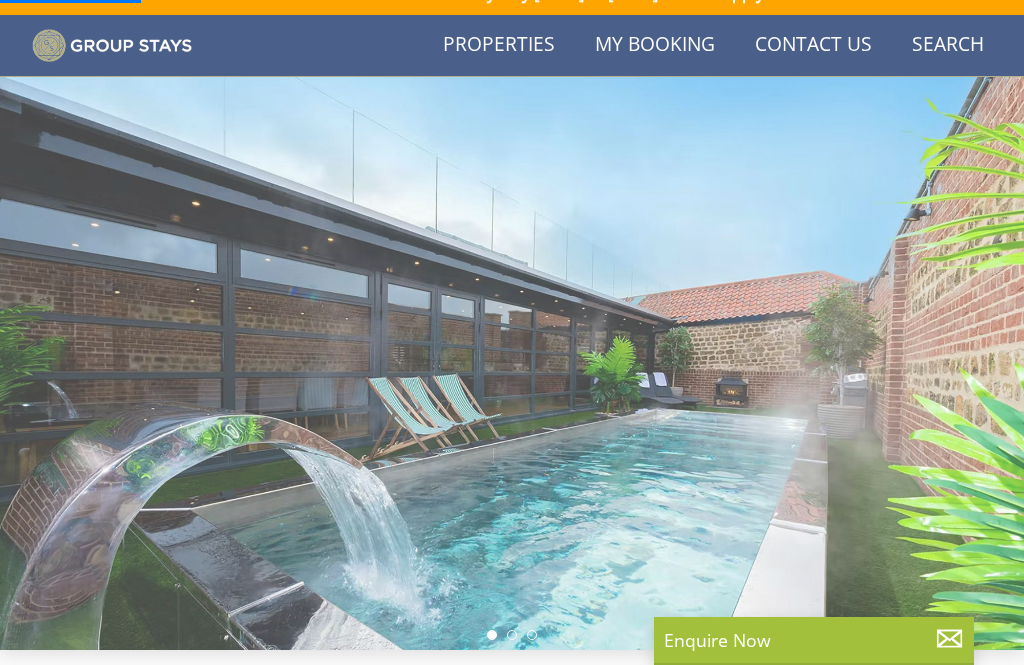 scroll, scrollTop: 148, scrollLeft: 0, axis: vertical 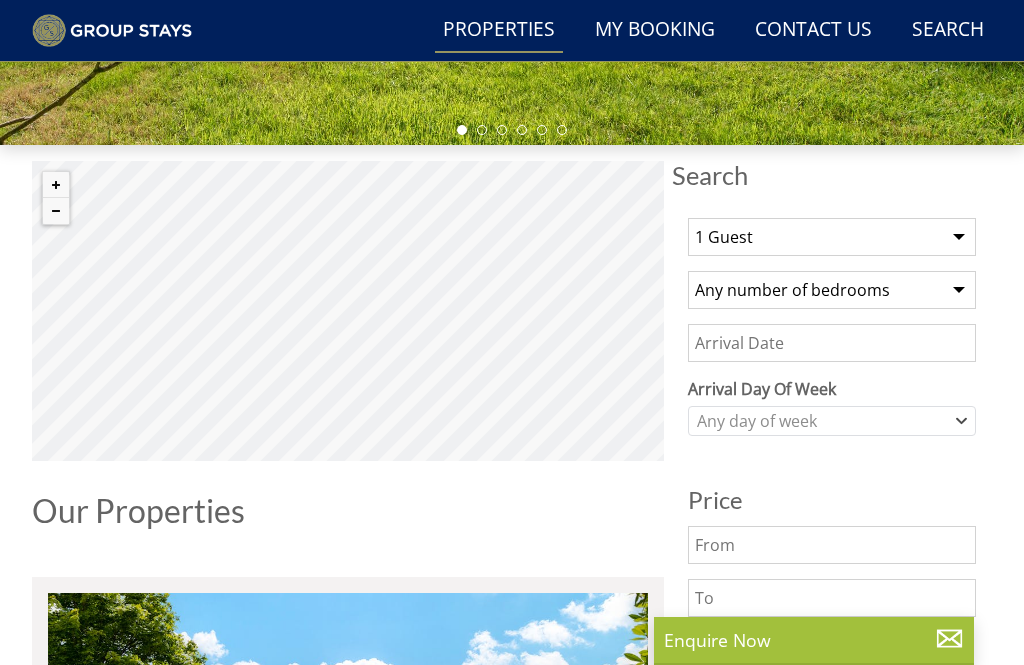 click on "1 Guest
2 Guests
3 Guests
4 Guests
5 Guests
6 Guests
7 Guests
8 Guests
9 Guests
10 Guests
11 Guests
12 Guests
13 Guests
14 Guests
15 Guests
16 Guests
17 Guests
18 Guests
19 Guests
20 Guests
21 Guests
22 Guests
23 Guests
24 Guests
25 Guests
26 Guests
27 Guests
28 Guests
29 Guests
30 Guests
31 Guests
32 Guests" at bounding box center [832, 237] 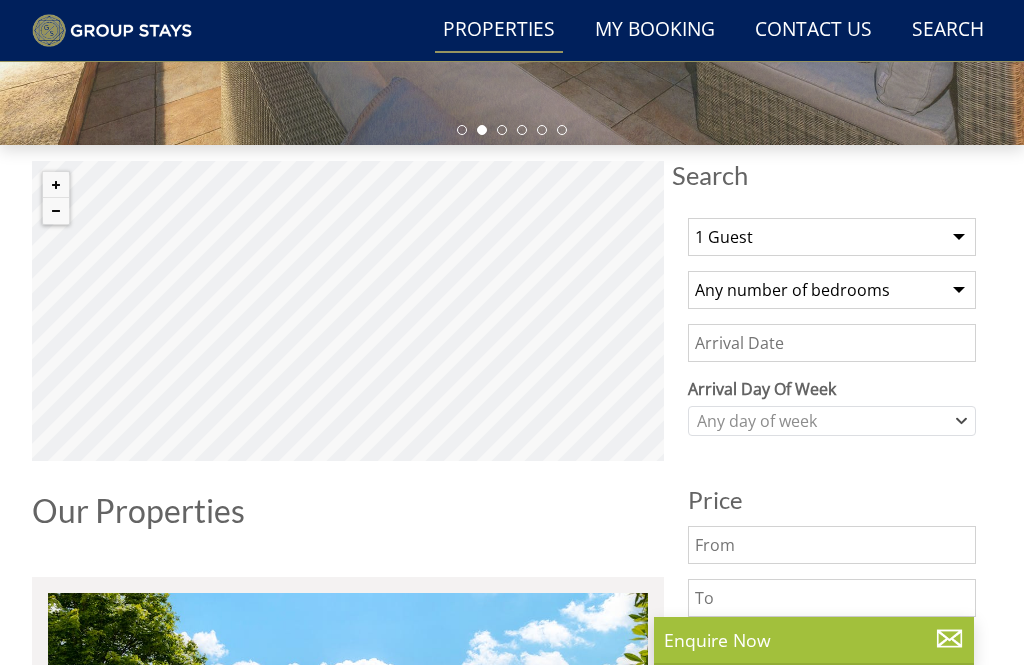 select on "6" 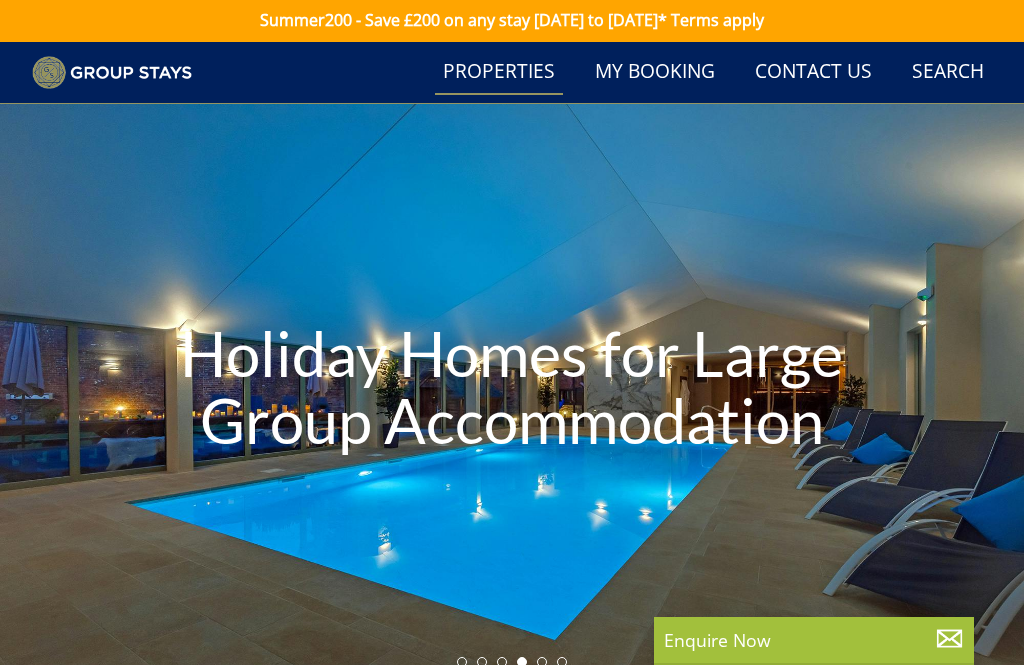 scroll, scrollTop: 0, scrollLeft: 0, axis: both 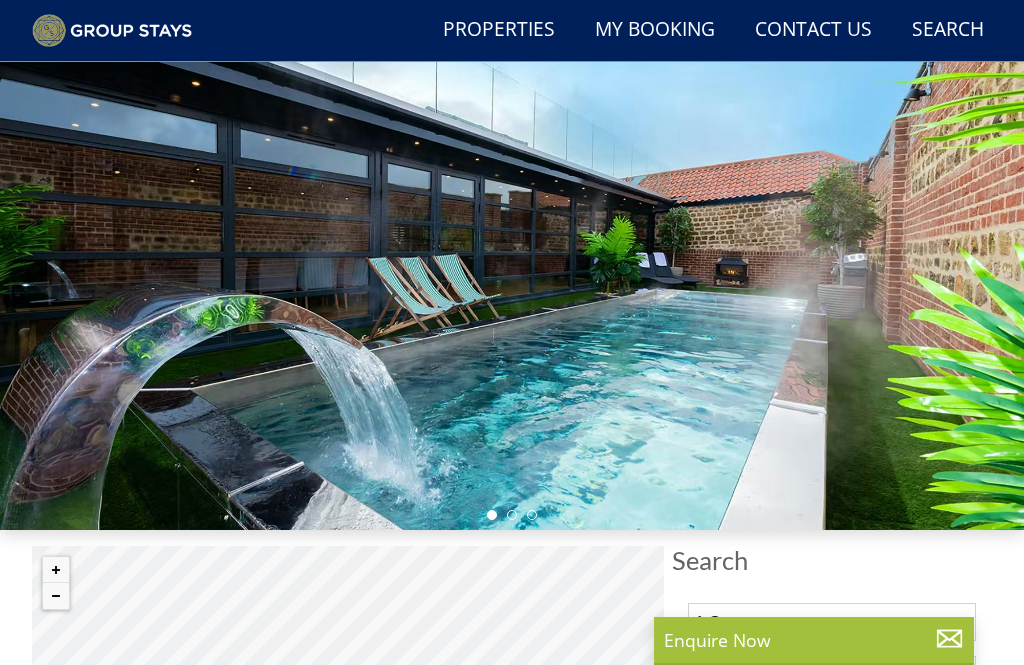 select on "6" 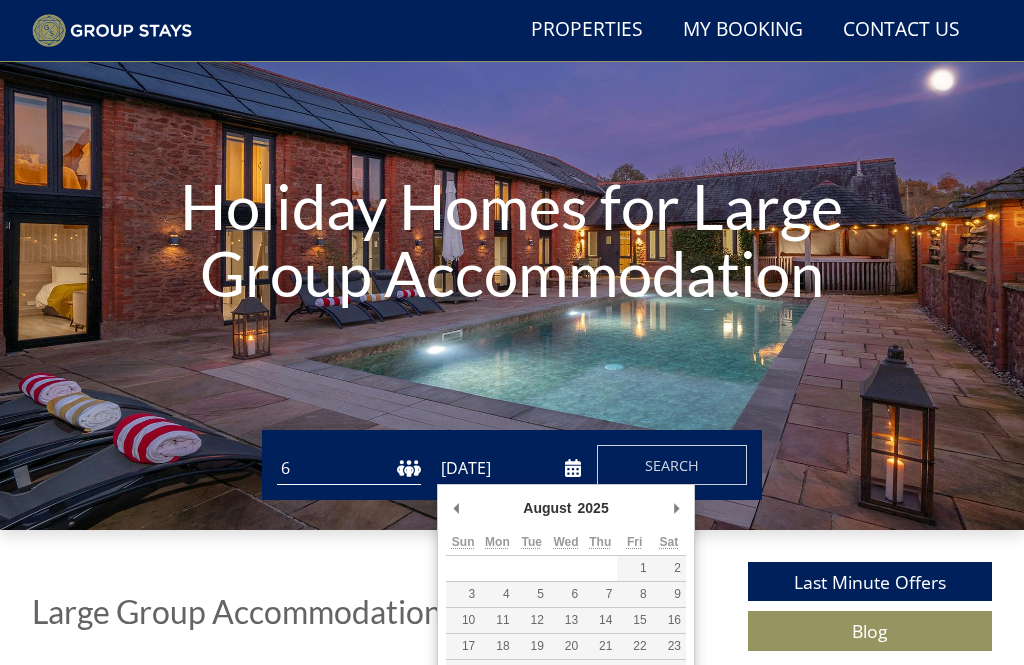 scroll, scrollTop: 476, scrollLeft: 0, axis: vertical 